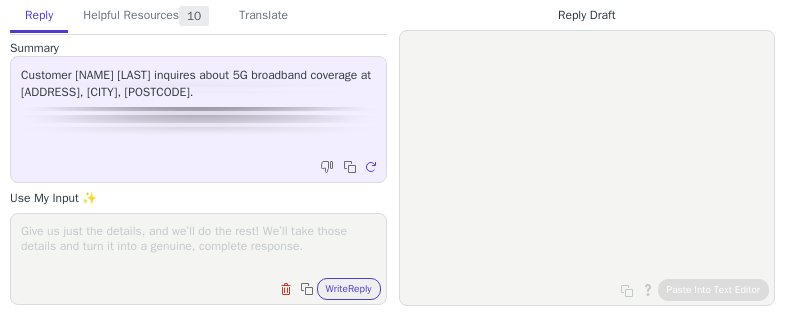 scroll, scrollTop: 0, scrollLeft: 0, axis: both 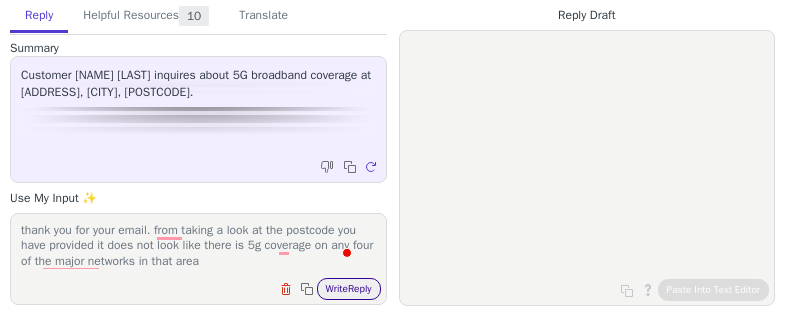 type on "hi [NAME],
thank you for your email. from taking a look at the postcode you have provided it does not look like there is 5g coverage on any four of the major networks in that area" 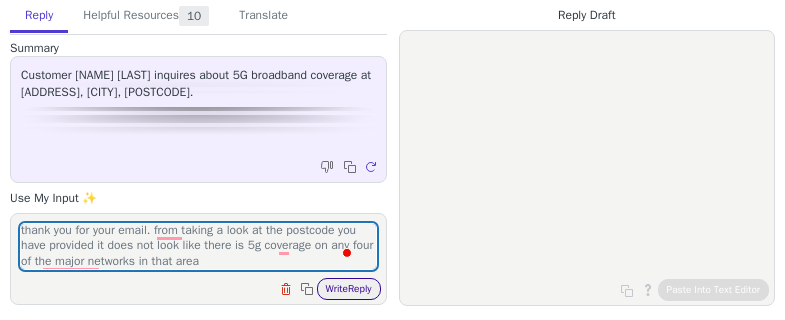 click on "Write  Reply" at bounding box center (349, 289) 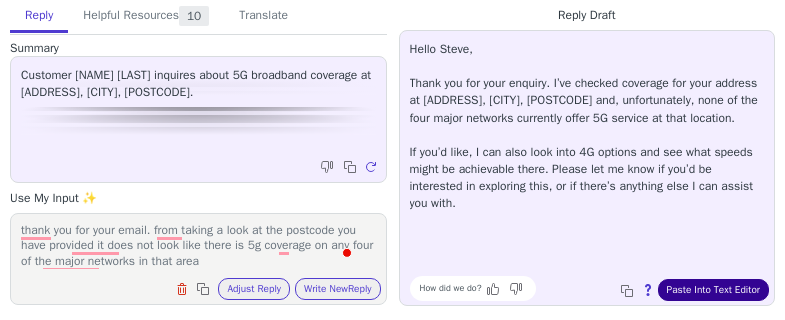 click on "Paste Into Text Editor" at bounding box center [713, 290] 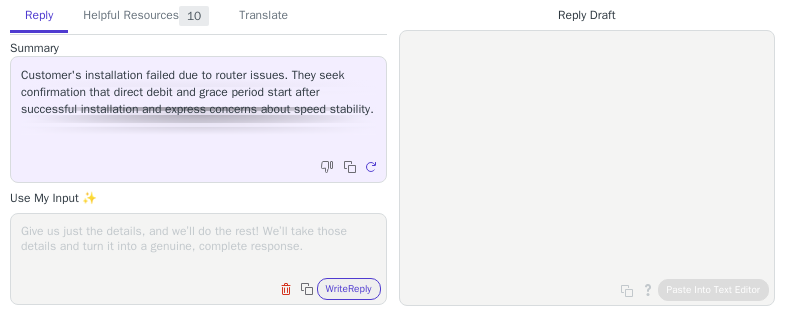 scroll, scrollTop: 0, scrollLeft: 0, axis: both 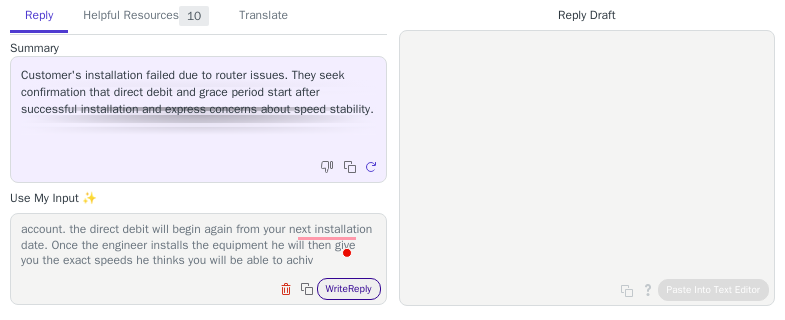 type on "hi,
i can confirm the 14 days cooling off period will not start until you are successfully installed and the direct debit payment that was processed today was cancelled so this will not be taken from your account. the direct debit will begin again from your next installation date. Once the engineer installs the equipment he will then give you the exact speeds he thinks you will be able to achiv" 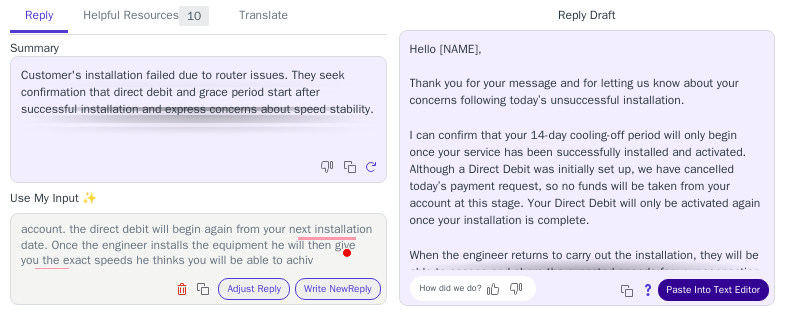 click on "Paste Into Text Editor" at bounding box center (713, 290) 